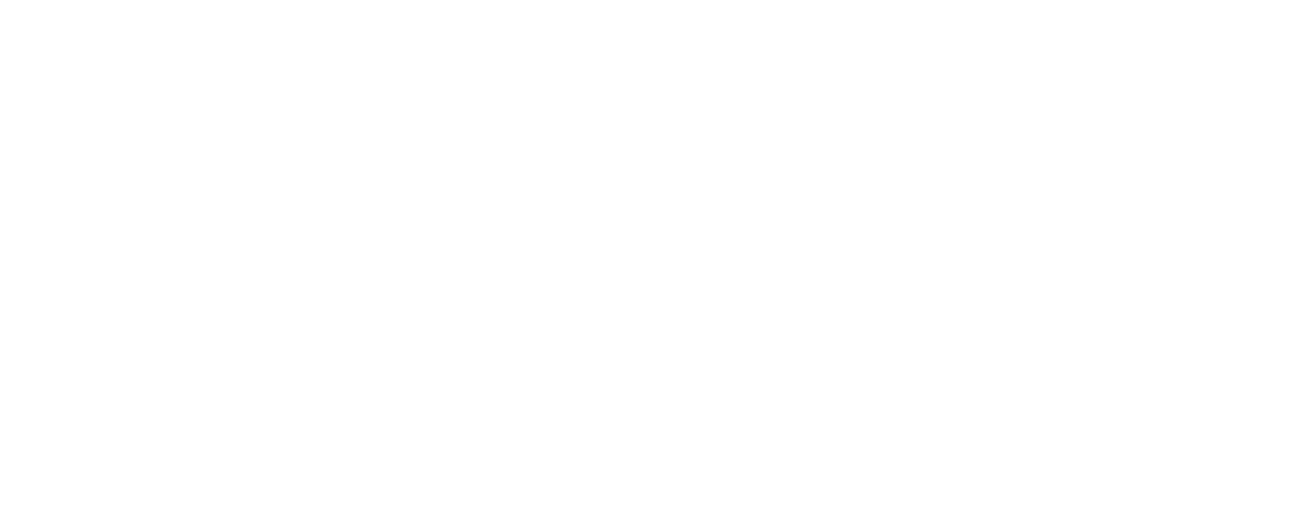 scroll, scrollTop: 0, scrollLeft: 0, axis: both 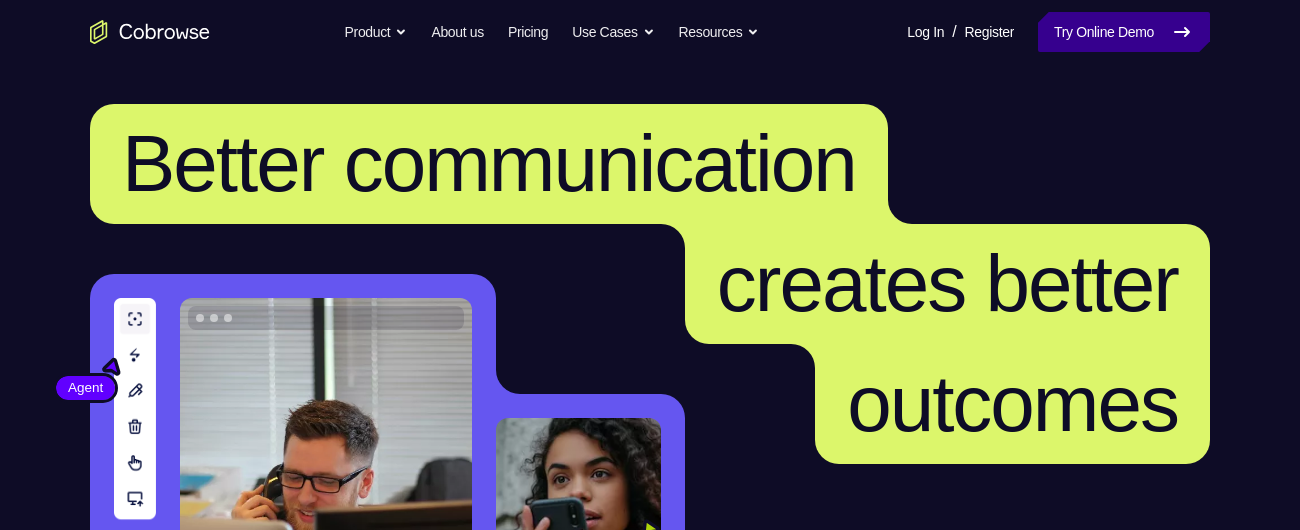 click on "Try Online Demo" at bounding box center (1124, 32) 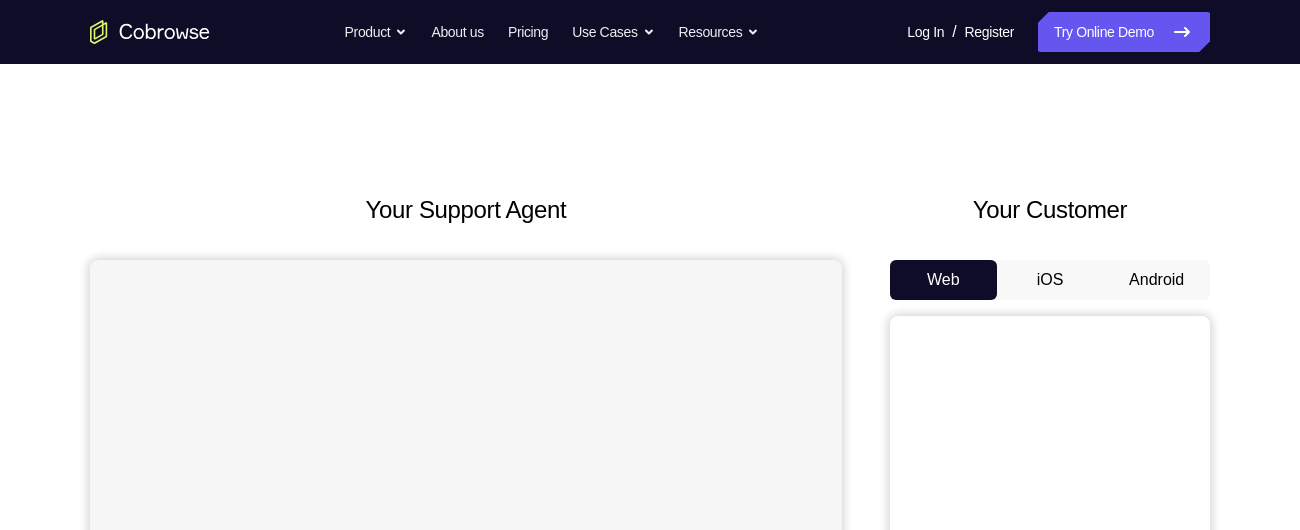 click on "Android" at bounding box center [1156, 280] 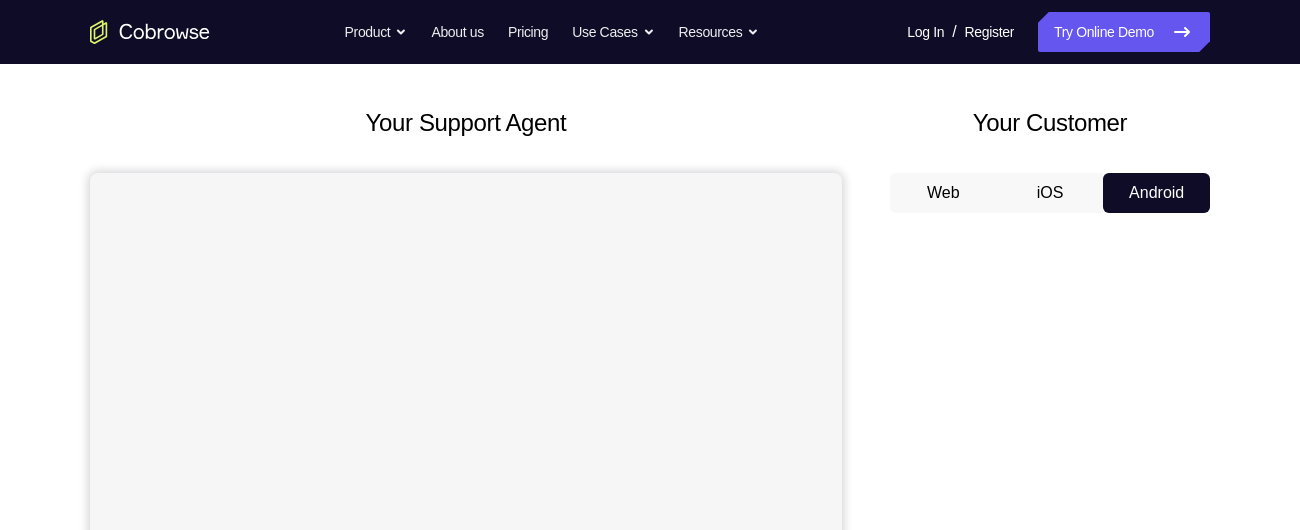scroll, scrollTop: 0, scrollLeft: 0, axis: both 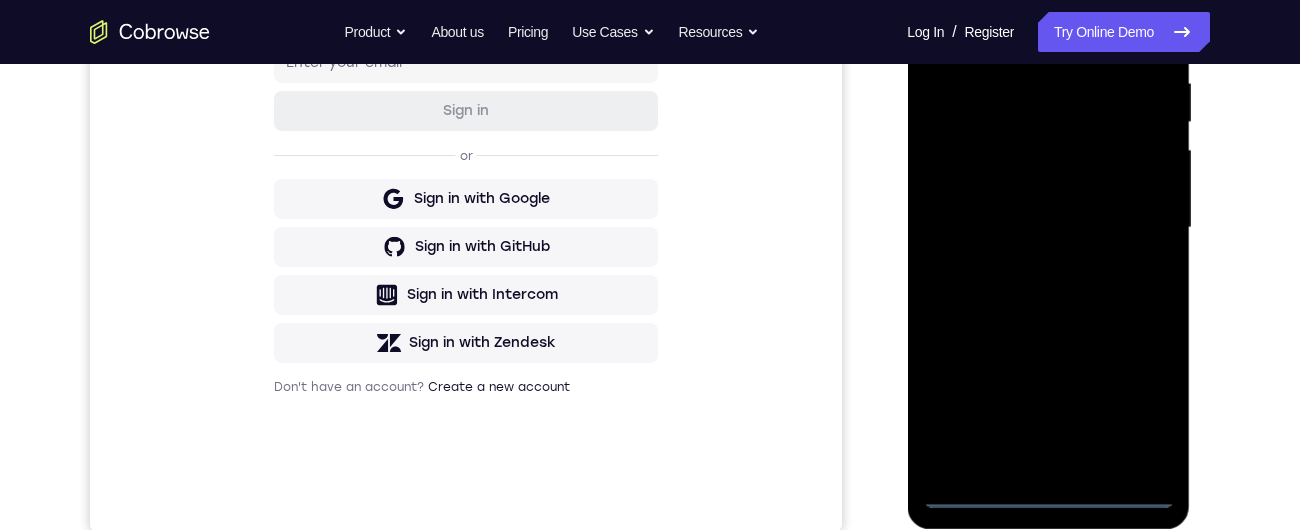 click at bounding box center [1048, 228] 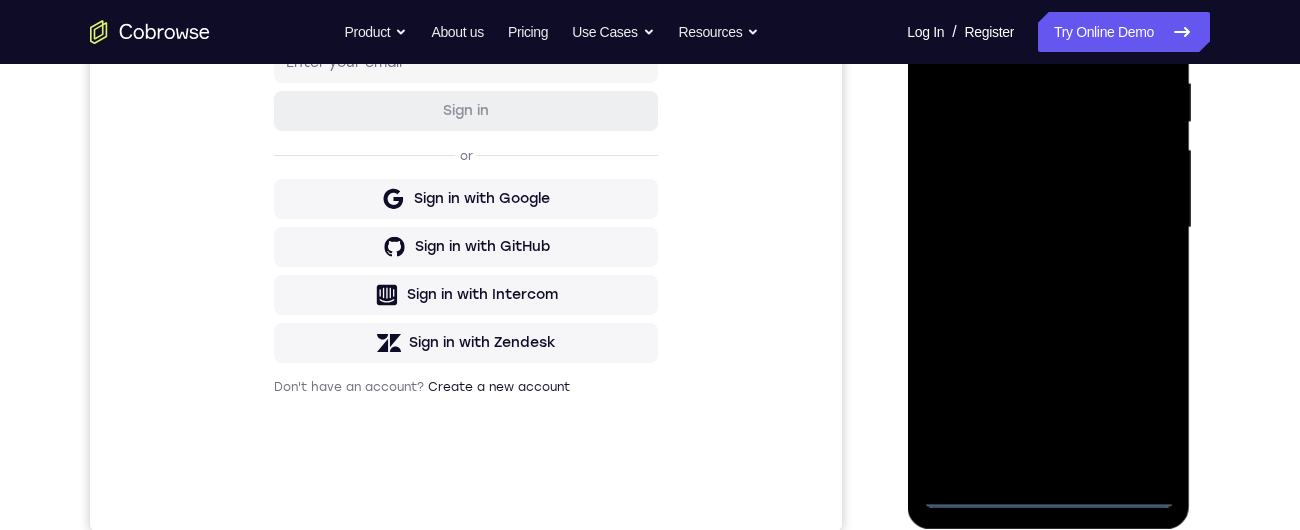 click at bounding box center [1048, 228] 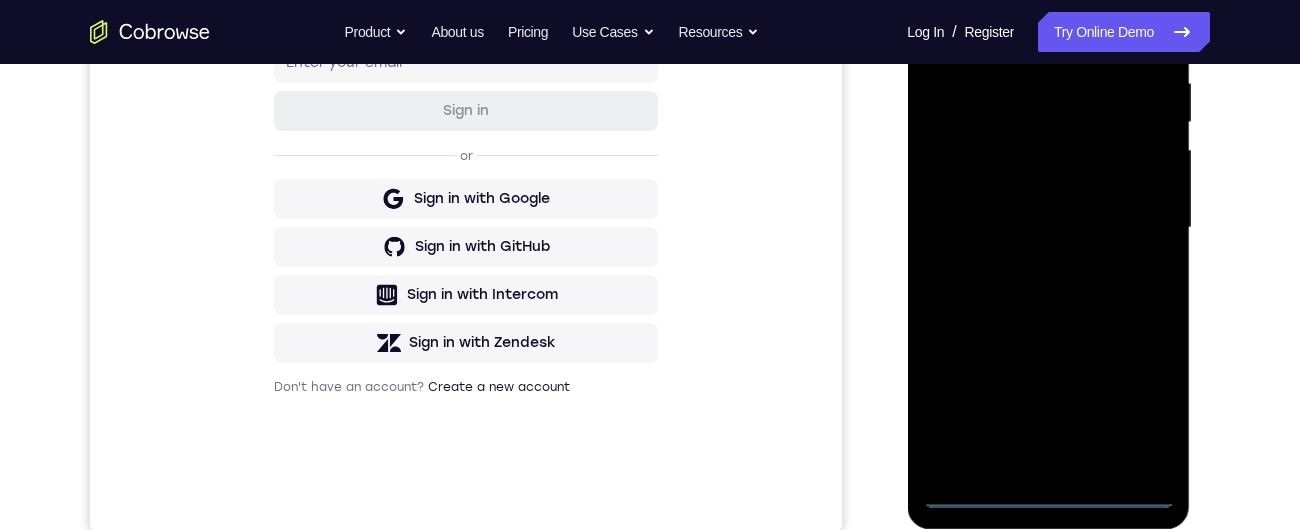 scroll, scrollTop: 259, scrollLeft: 0, axis: vertical 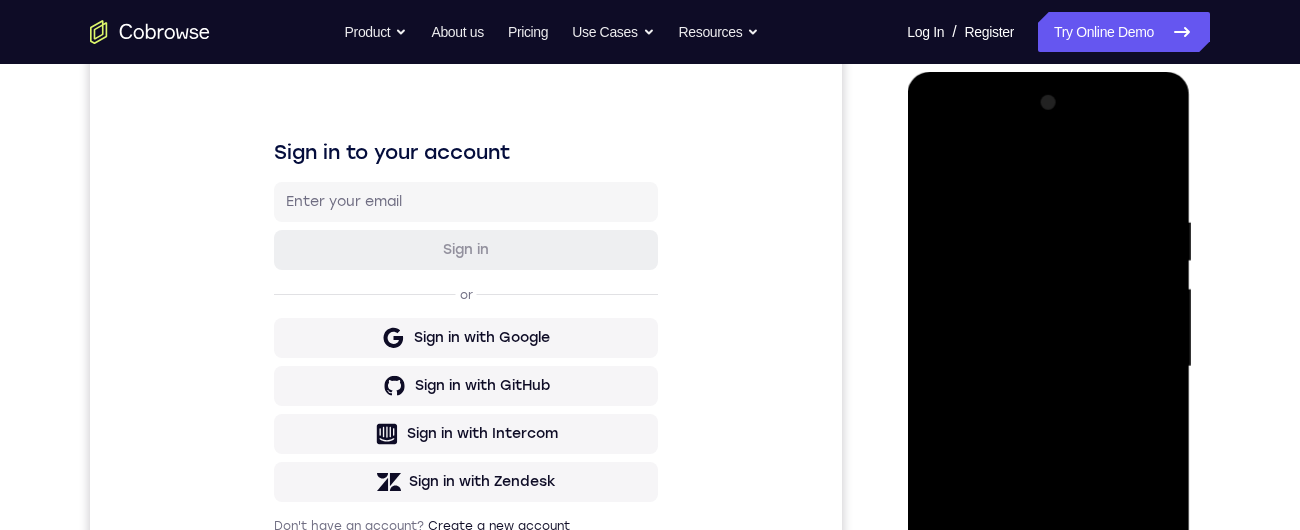 click at bounding box center (1048, 367) 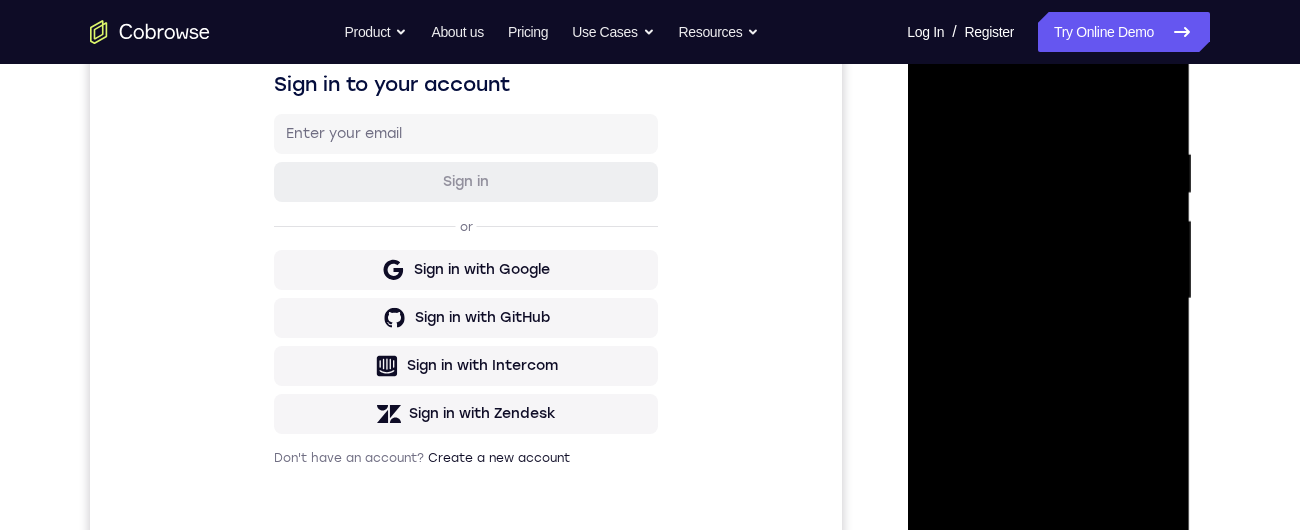 click at bounding box center [1048, 299] 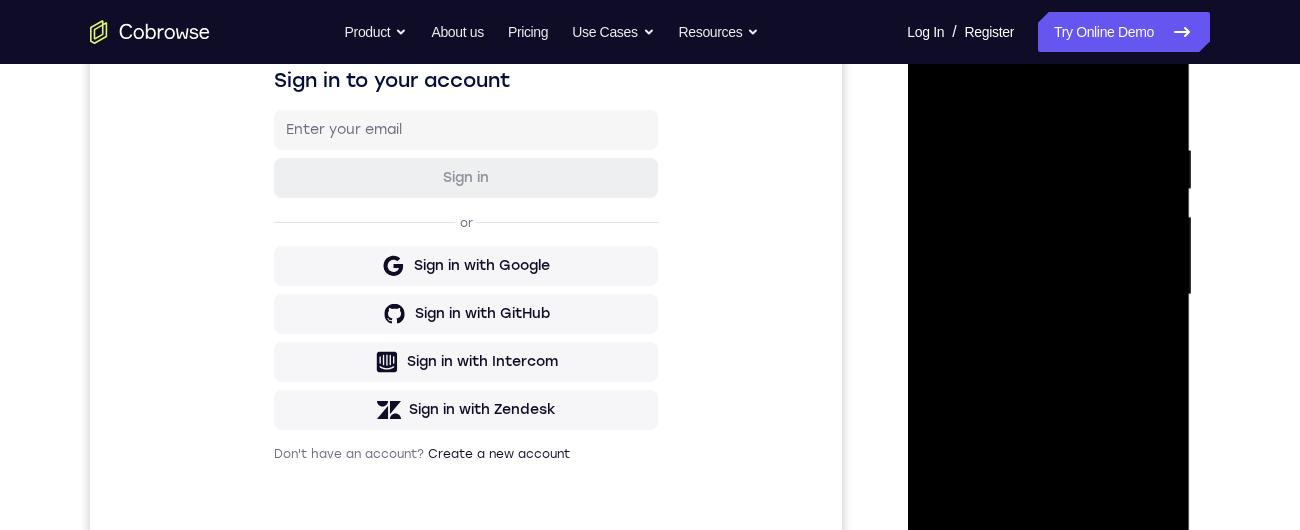 click at bounding box center (1048, 295) 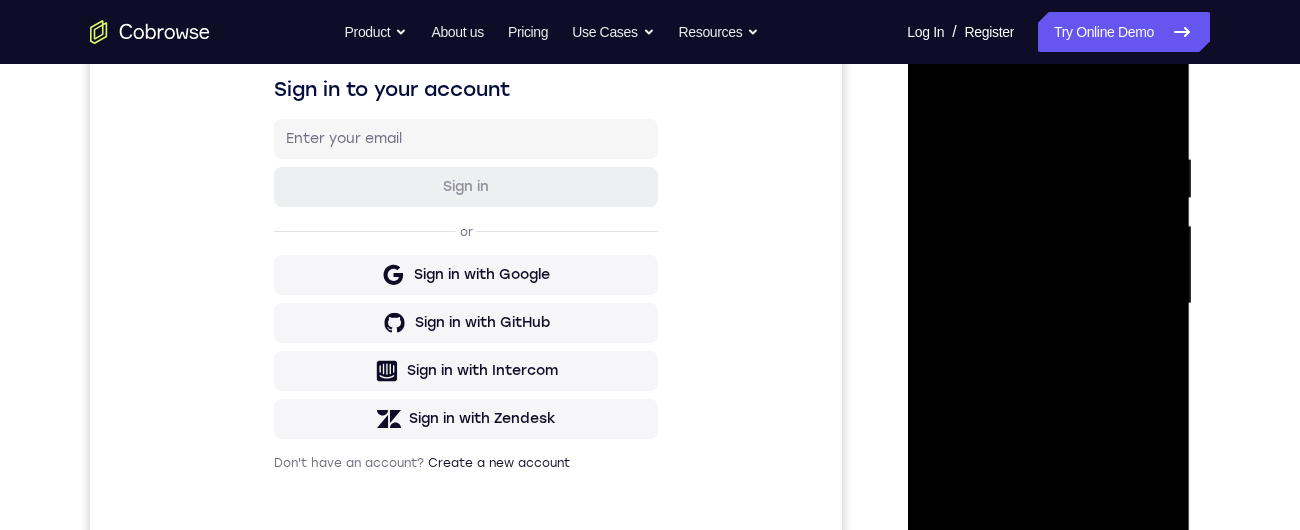click at bounding box center [1048, 304] 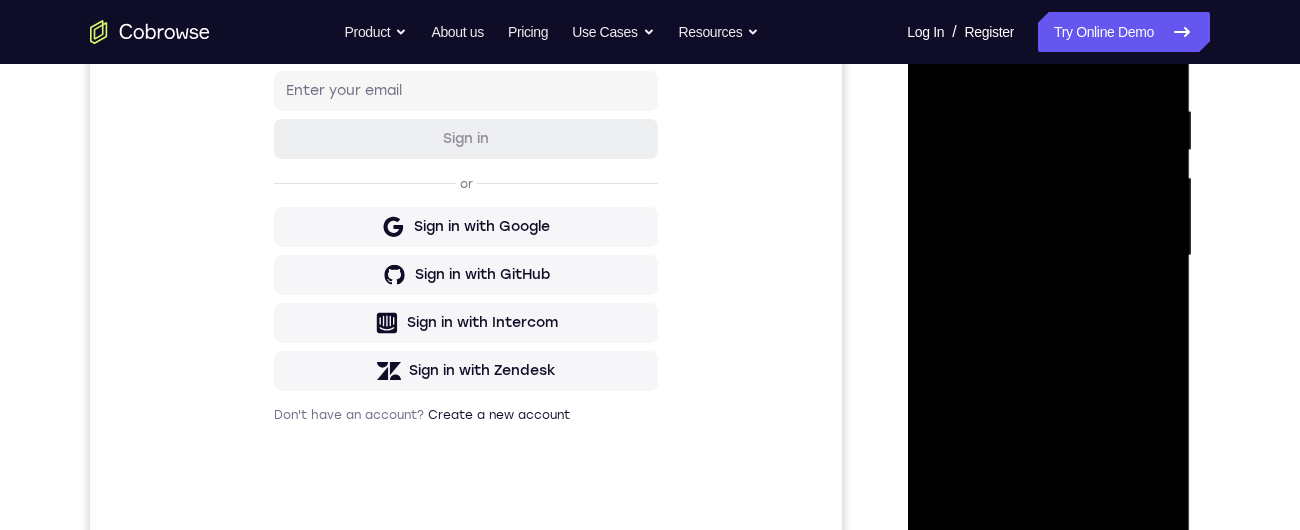 click at bounding box center [1048, 256] 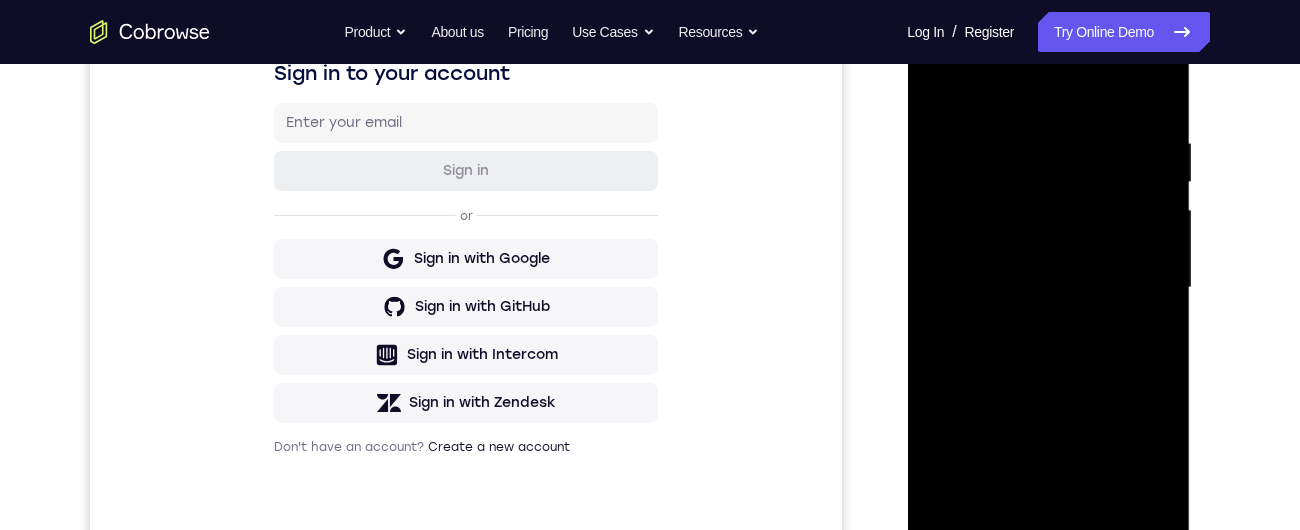 click at bounding box center [1048, 288] 